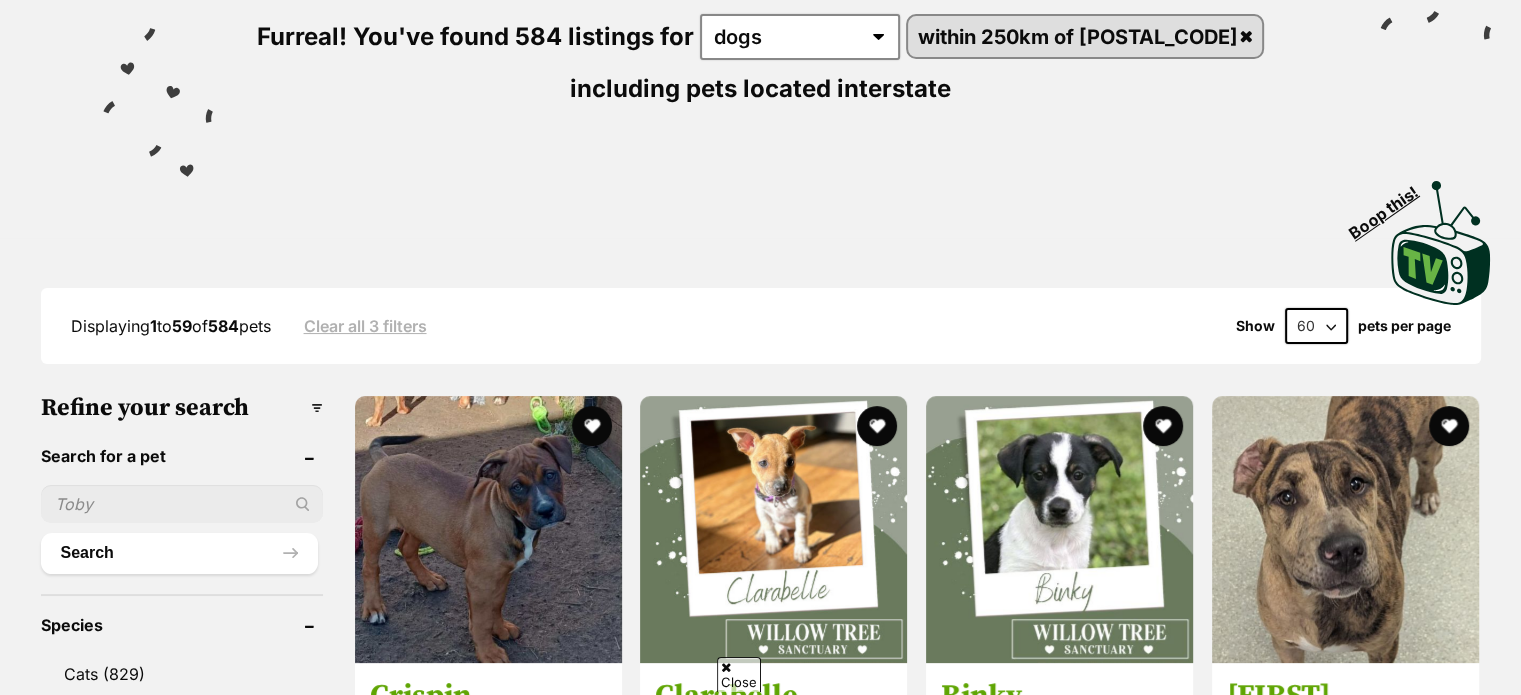scroll, scrollTop: 412, scrollLeft: 0, axis: vertical 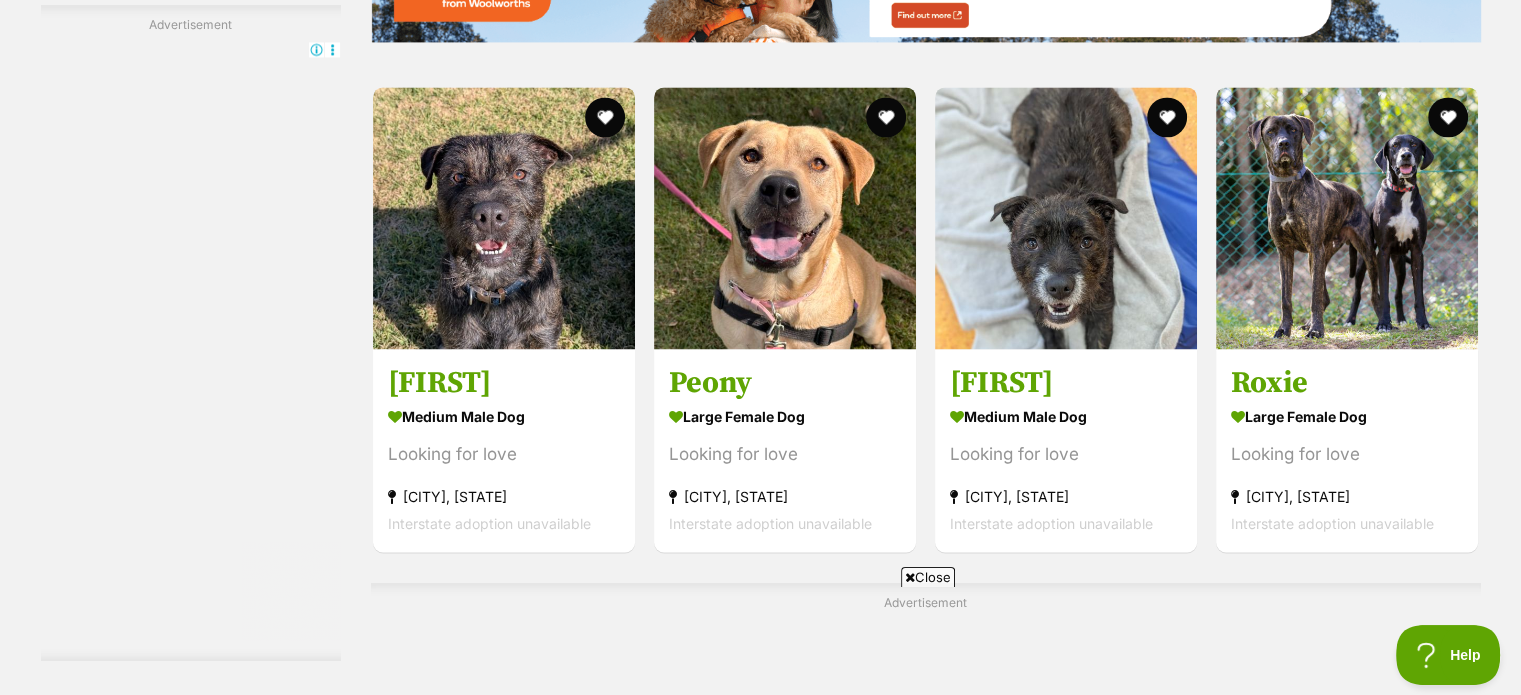 click on "Displaying  1  to  59  of  584  pets
Clear all 3 filters
Show 20 40 60 pets per page
Visit PetRescue TV (external site)
Boop this!
Refine your search
Search for a pet
Search
Species
Cats (829)
Dogs (584)
Other Pets (69)
Pets near me within
10km
25km
50km
100km
250km
250km
of
4341
Clear
Update
Gender
Male (322)
Female (262)
Size
Small (69)
Medium (317)
Large (198)
Age
Puppy (136)
Adult (449)
Senior (13)
About my home
I have kids under 5 years old (435)
I have kids under 12 years old (551)
I have resident dogs (562)
I have resident cats (452)
Pets will be alone during work hours (496)
Advanced
Pets needing foster care (74)" at bounding box center (760, 2709) 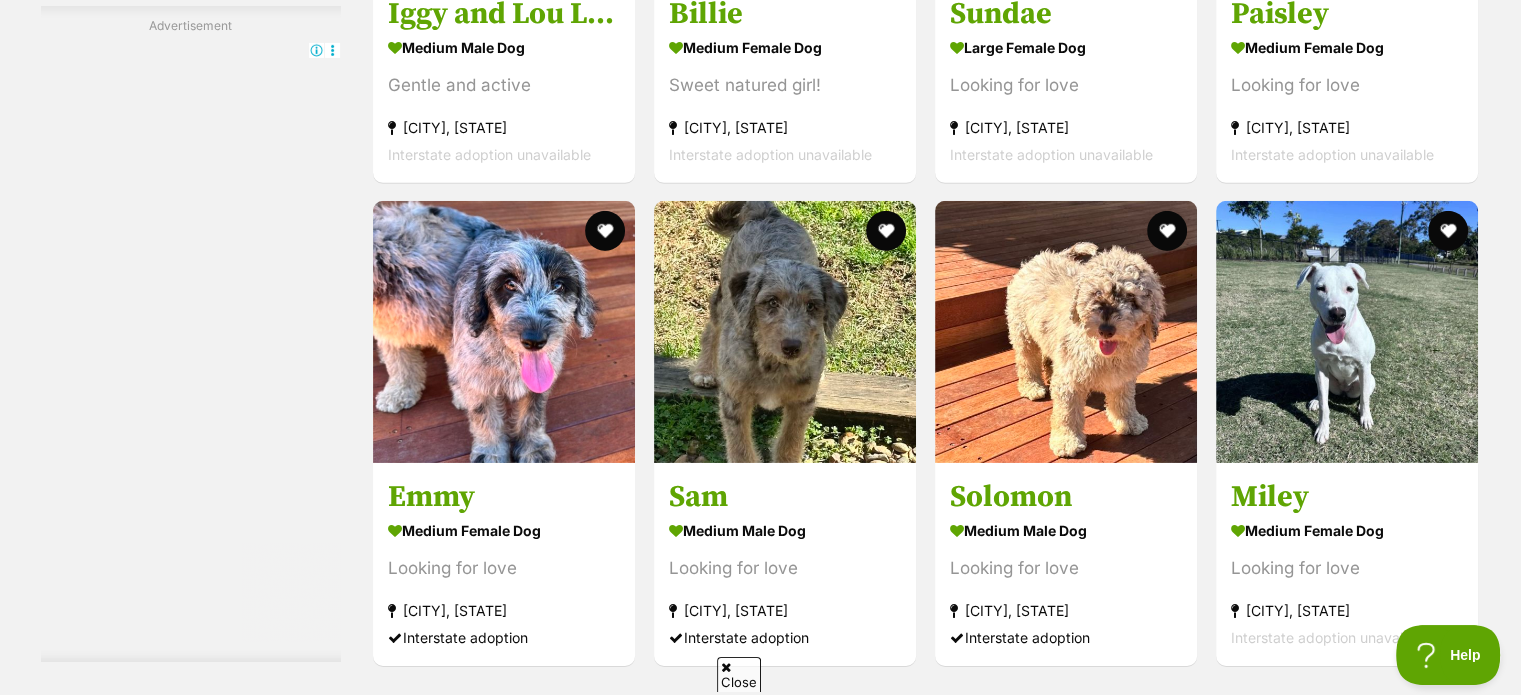 scroll, scrollTop: 6068, scrollLeft: 0, axis: vertical 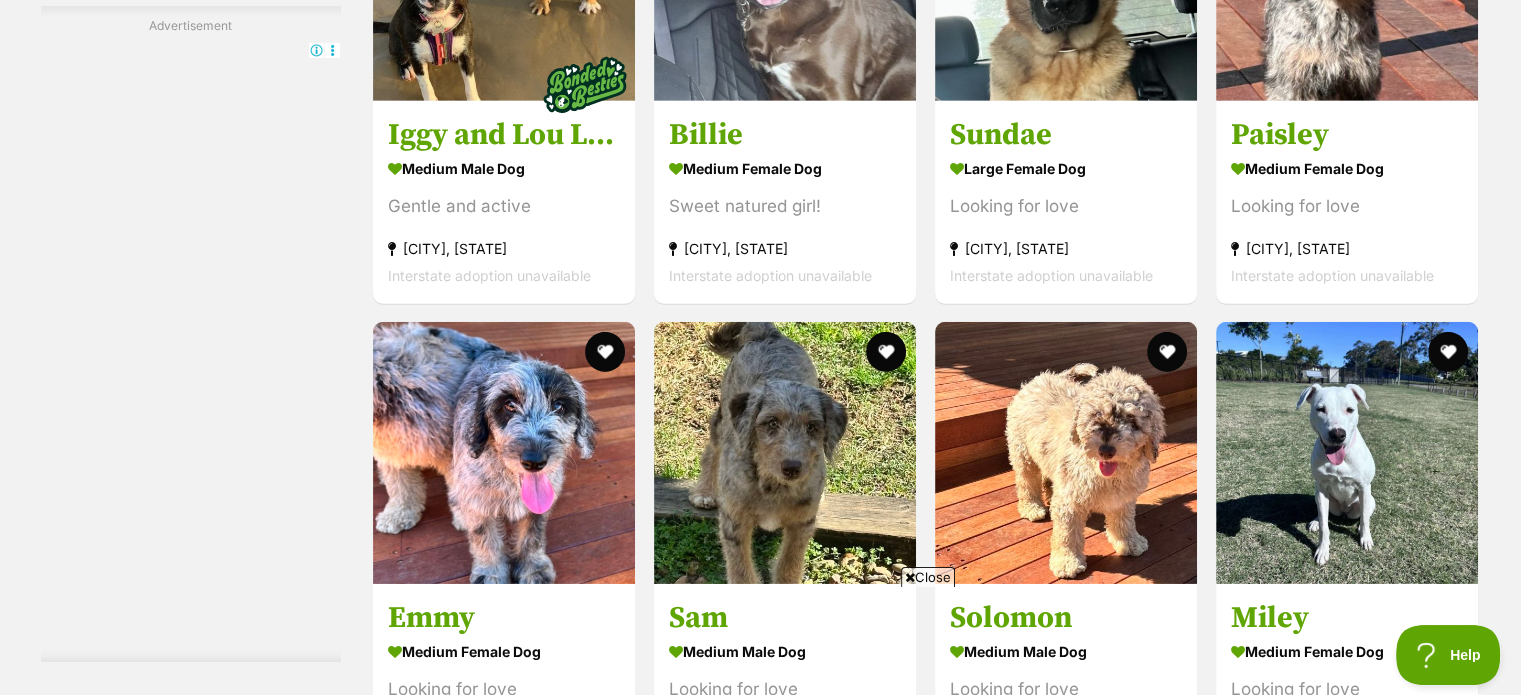 click on "Displaying  1  to  59  of  584  pets
Clear all 3 filters
Show 20 40 60 pets per page
Visit PetRescue TV (external site)
Boop this!
Refine your search
Search for a pet
Search
Species
Cats (829)
Dogs (584)
Other Pets (69)
Pets near me within
10km
25km
50km
100km
250km
250km
of
4341
Clear
Update
Gender
Male (322)
Female (262)
Size
Small (69)
Medium (317)
Large (198)
Age
Puppy (136)
Adult (449)
Senior (13)
About my home
I have kids under 5 years old (435)
I have kids under 12 years old (551)
I have resident dogs (562)
I have resident cats (452)
Pets will be alone during work hours (496)
Advanced
Pets needing foster care (74)" at bounding box center (760, -529) 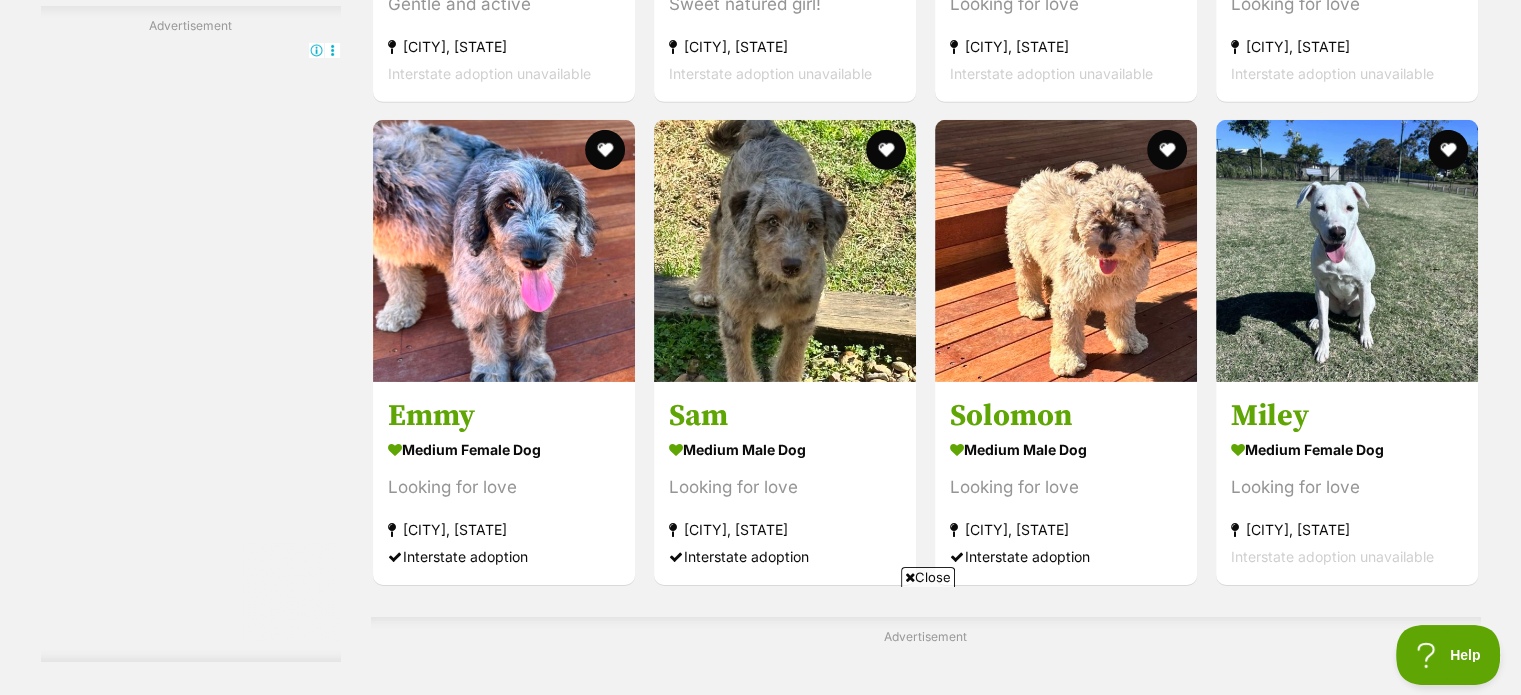 scroll, scrollTop: 6496, scrollLeft: 0, axis: vertical 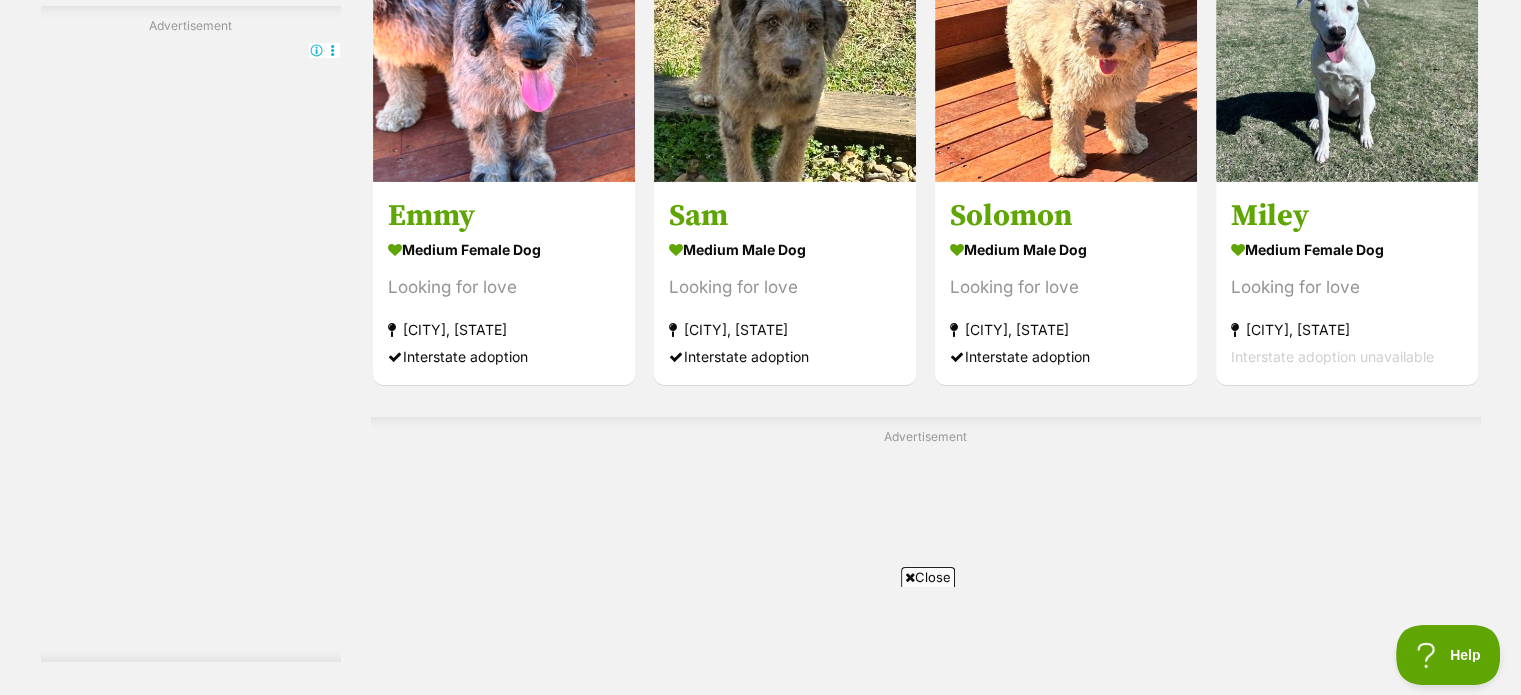 click on "Displaying  1  to  59  of  584  pets
Clear all 3 filters
Show 20 40 60 pets per page
Visit PetRescue TV (external site)
Boop this!
Refine your search
Search for a pet
Search
Species
Cats (829)
Dogs (584)
Other Pets (69)
Pets near me within
10km
25km
50km
100km
250km
250km
of
4341
Clear
Update
Gender
Male (322)
Female (262)
Size
Small (69)
Medium (317)
Large (198)
Age
Puppy (136)
Adult (449)
Senior (13)
About my home
I have kids under 5 years old (435)
I have kids under 12 years old (551)
I have resident dogs (562)
I have resident cats (452)
Pets will be alone during work hours (496)
Advanced
Pets needing foster care (74)" at bounding box center [760, -931] 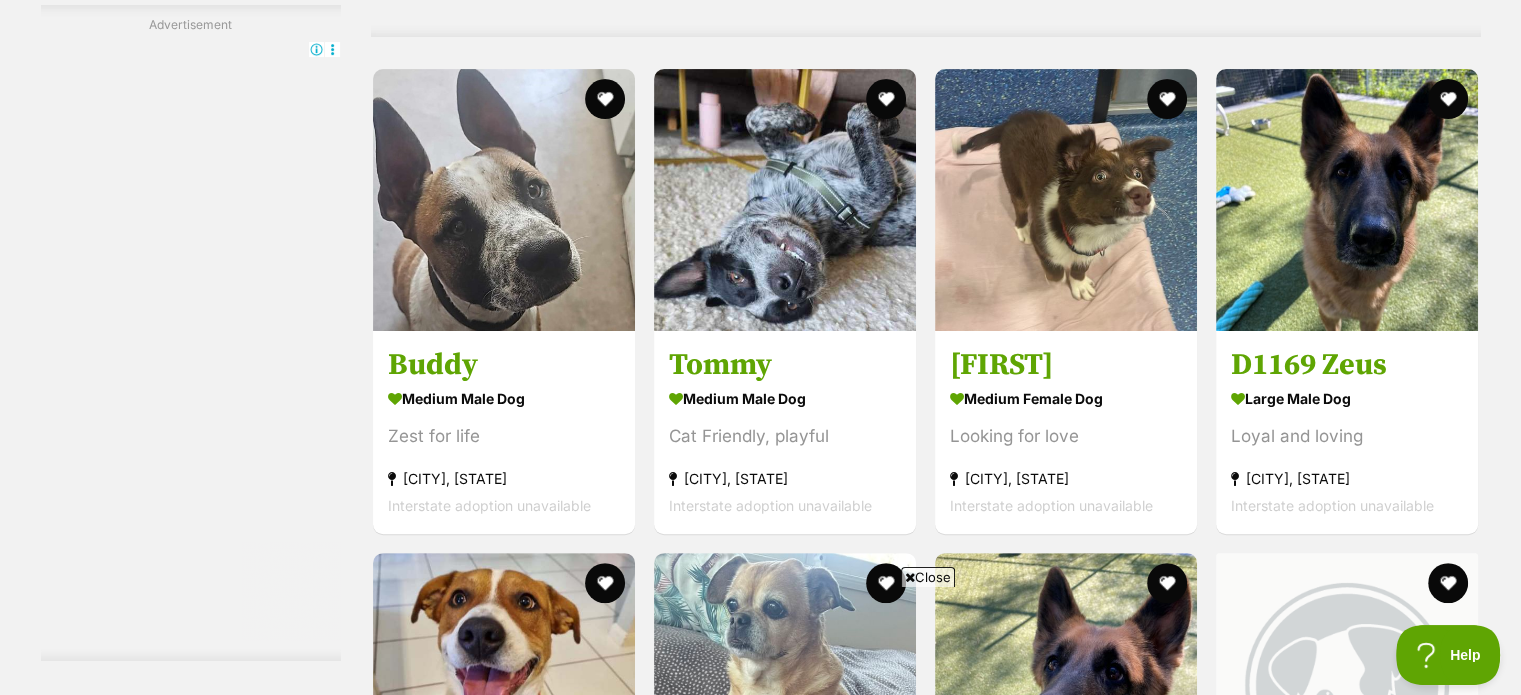 scroll, scrollTop: 8224, scrollLeft: 0, axis: vertical 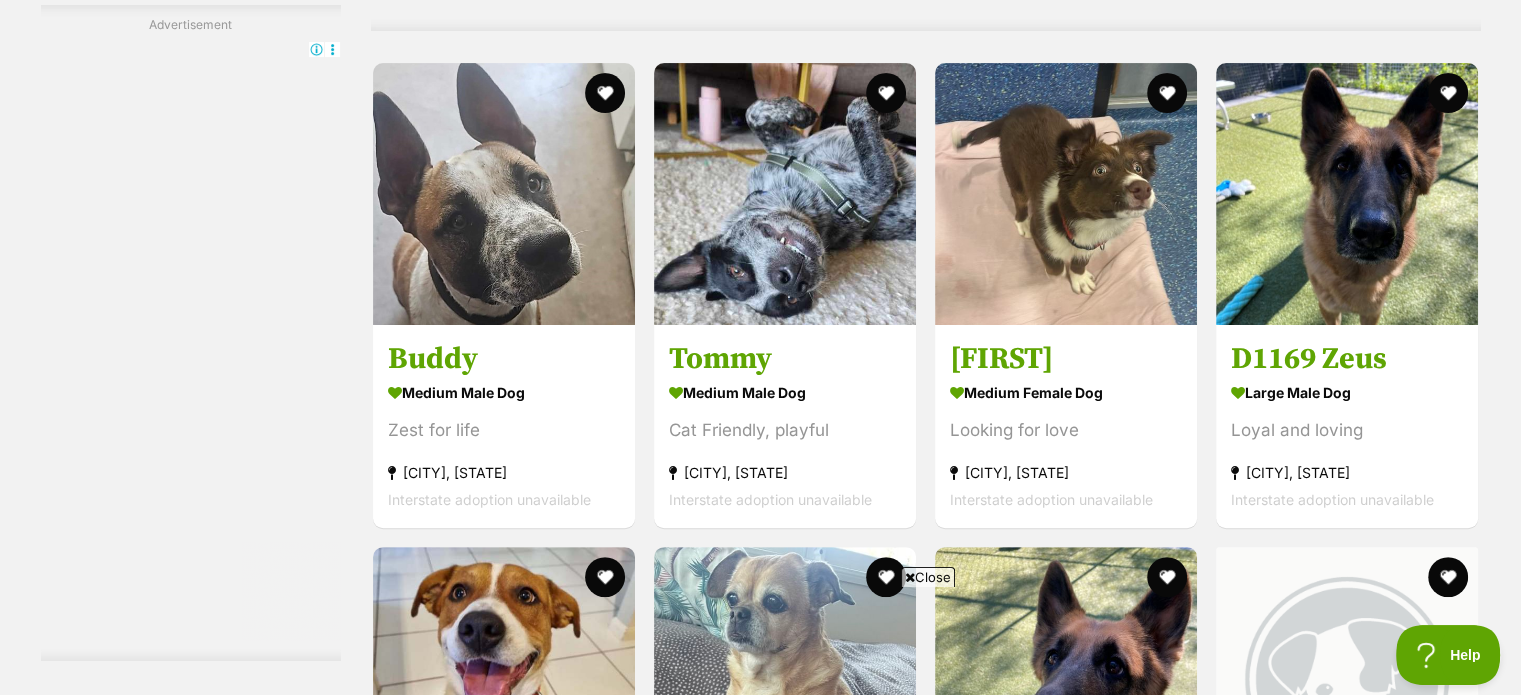 click at bounding box center (1347, 194) 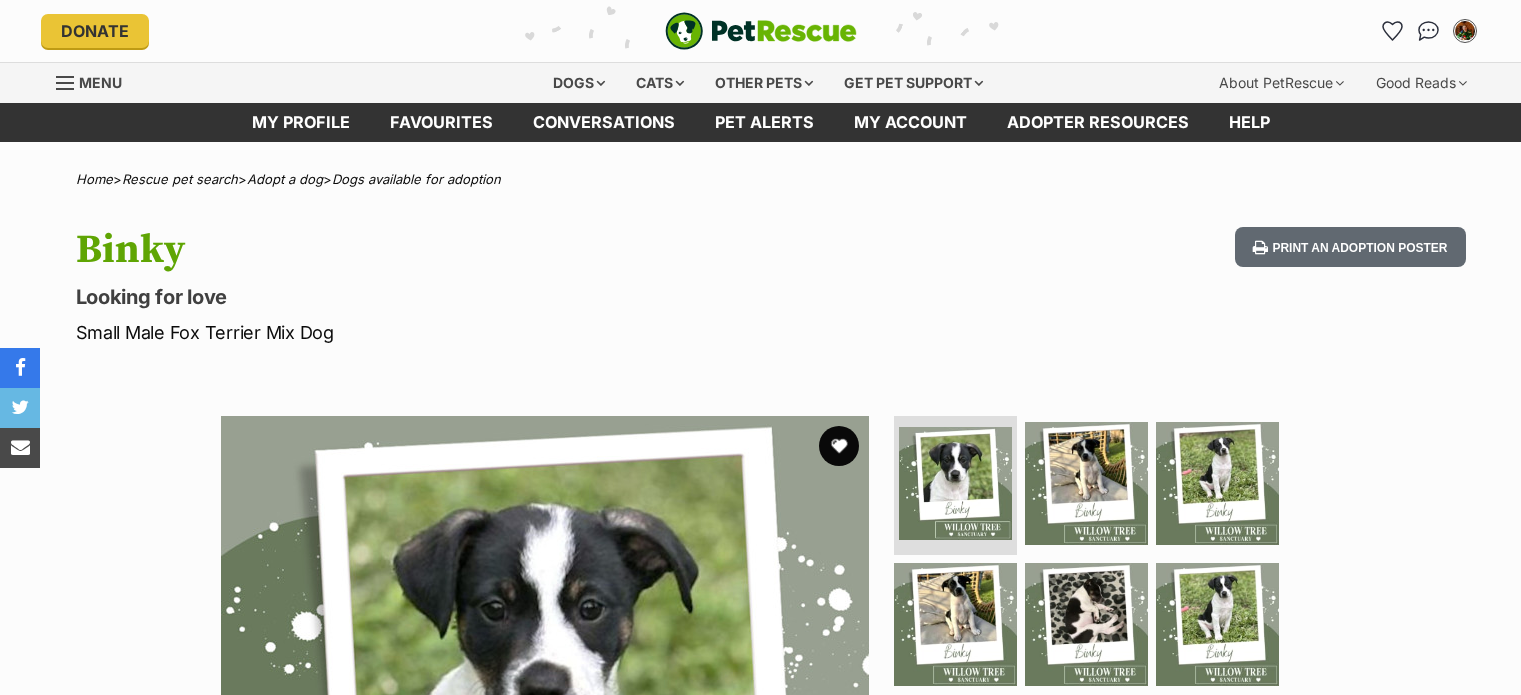 scroll, scrollTop: 0, scrollLeft: 0, axis: both 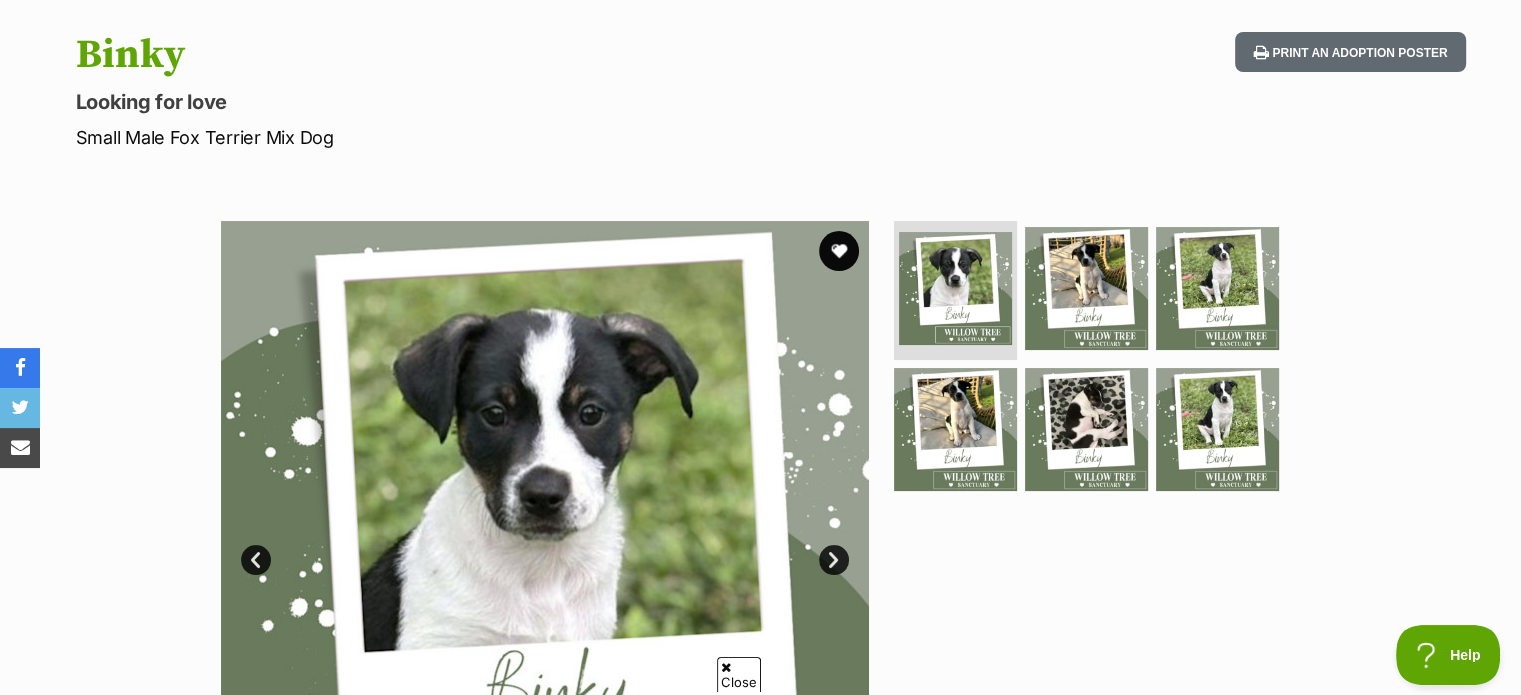 click at bounding box center (955, 429) 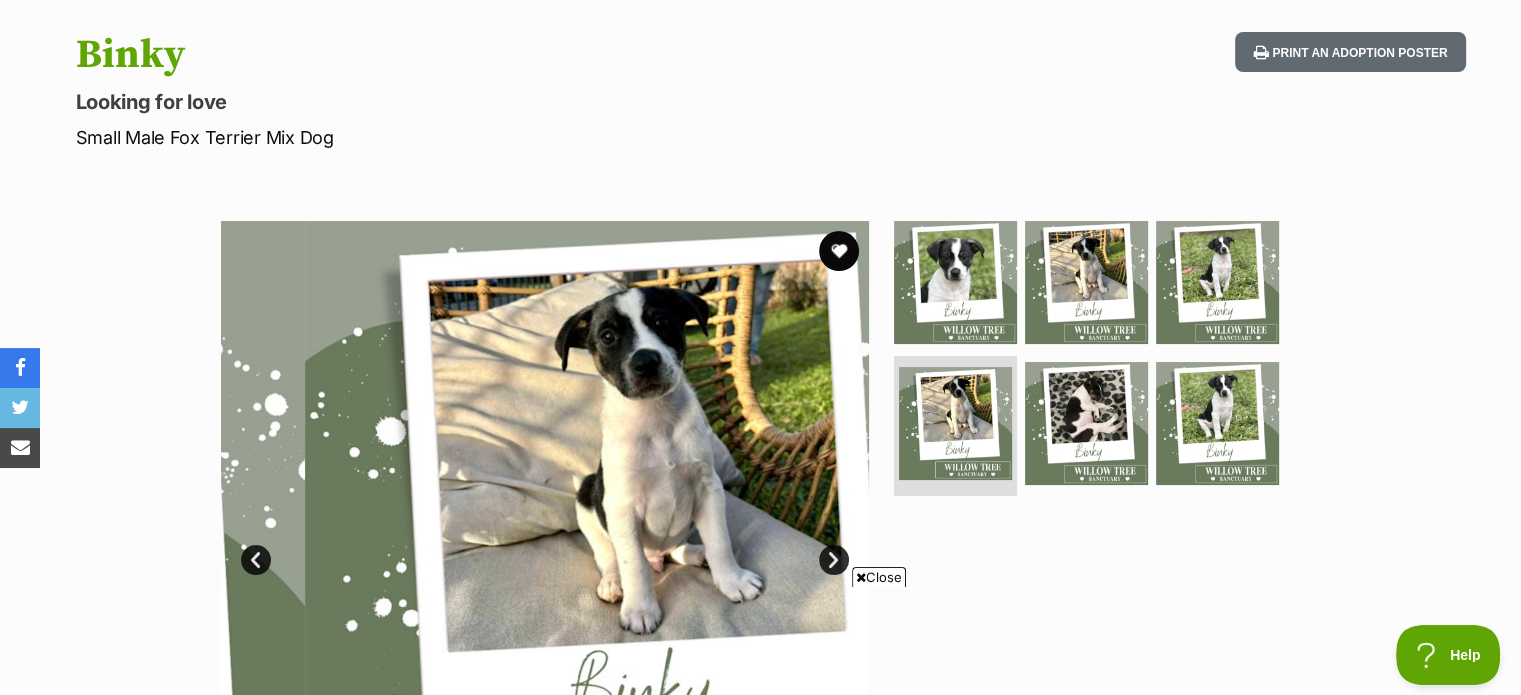 scroll, scrollTop: 0, scrollLeft: 0, axis: both 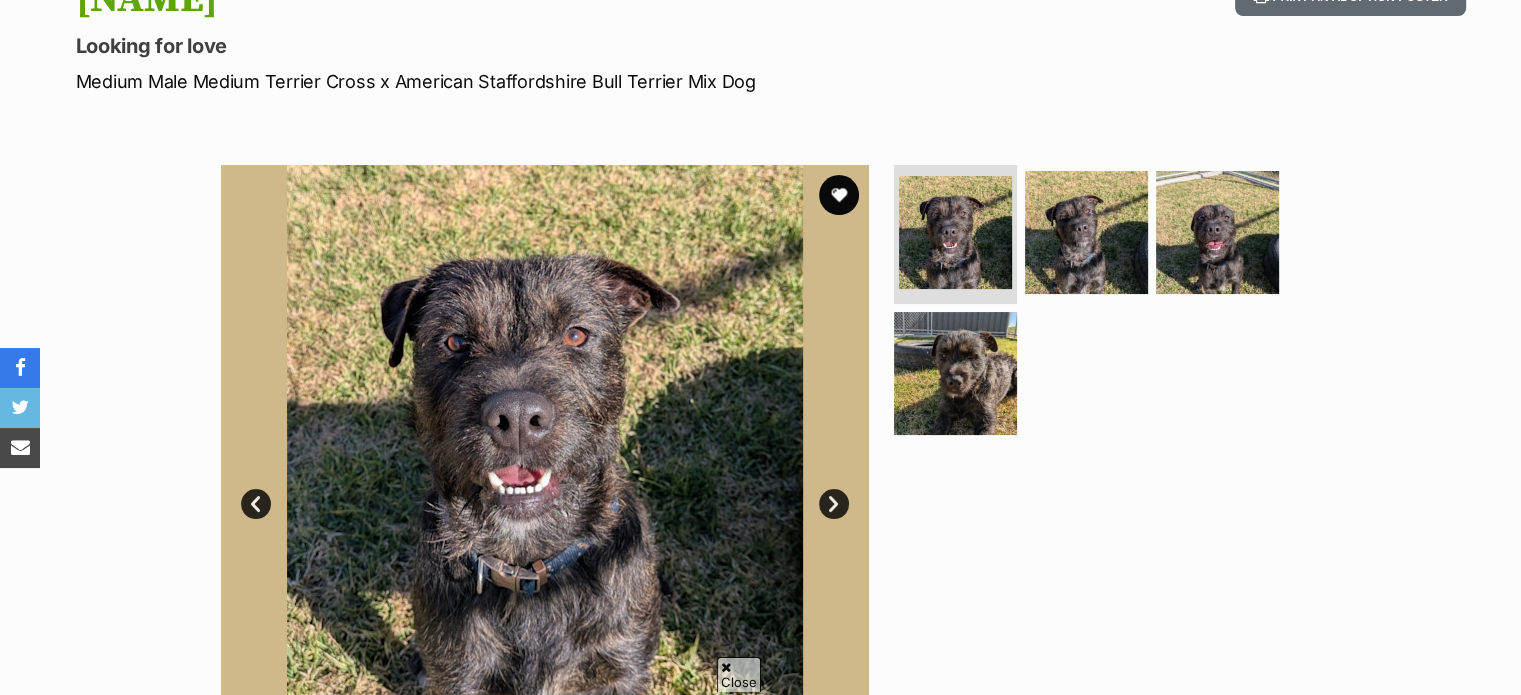 drag, startPoint x: 996, startPoint y: 343, endPoint x: 981, endPoint y: 381, distance: 40.853397 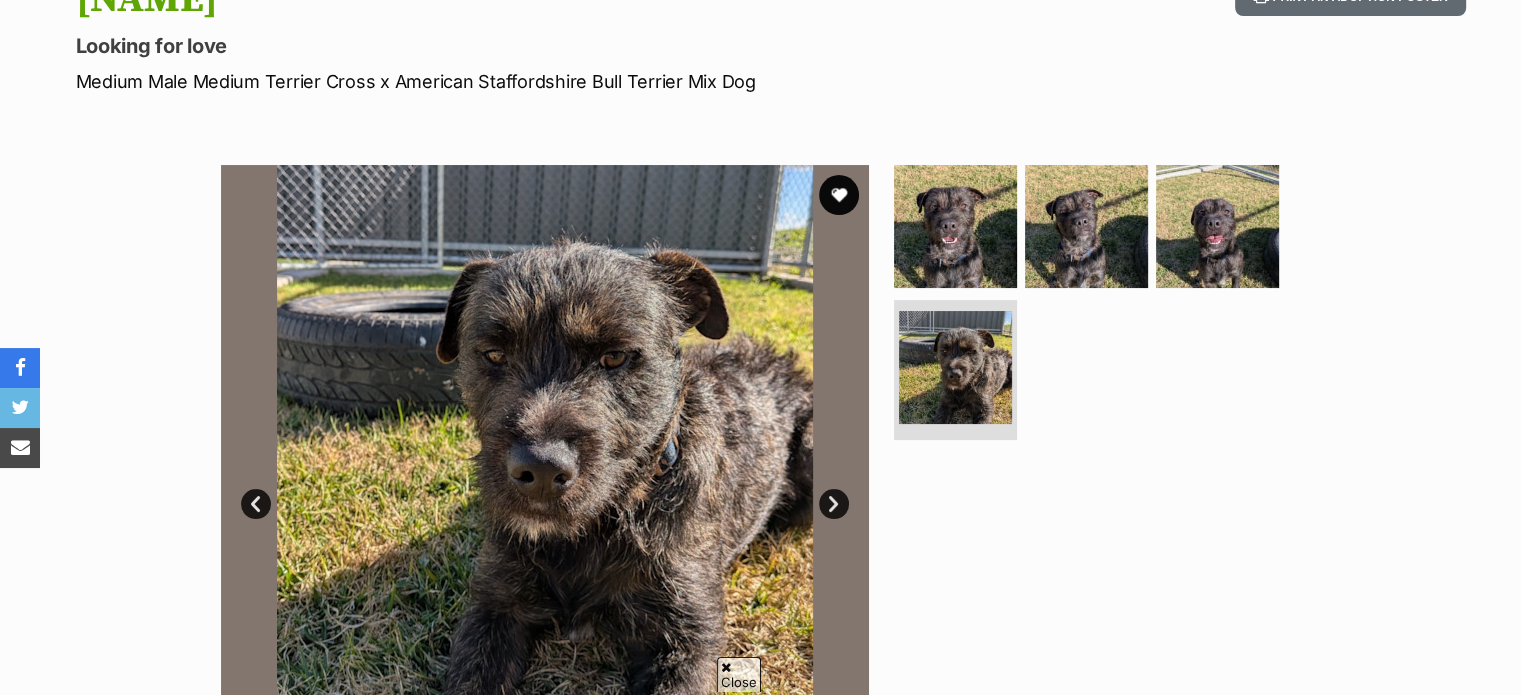 scroll, scrollTop: 0, scrollLeft: 0, axis: both 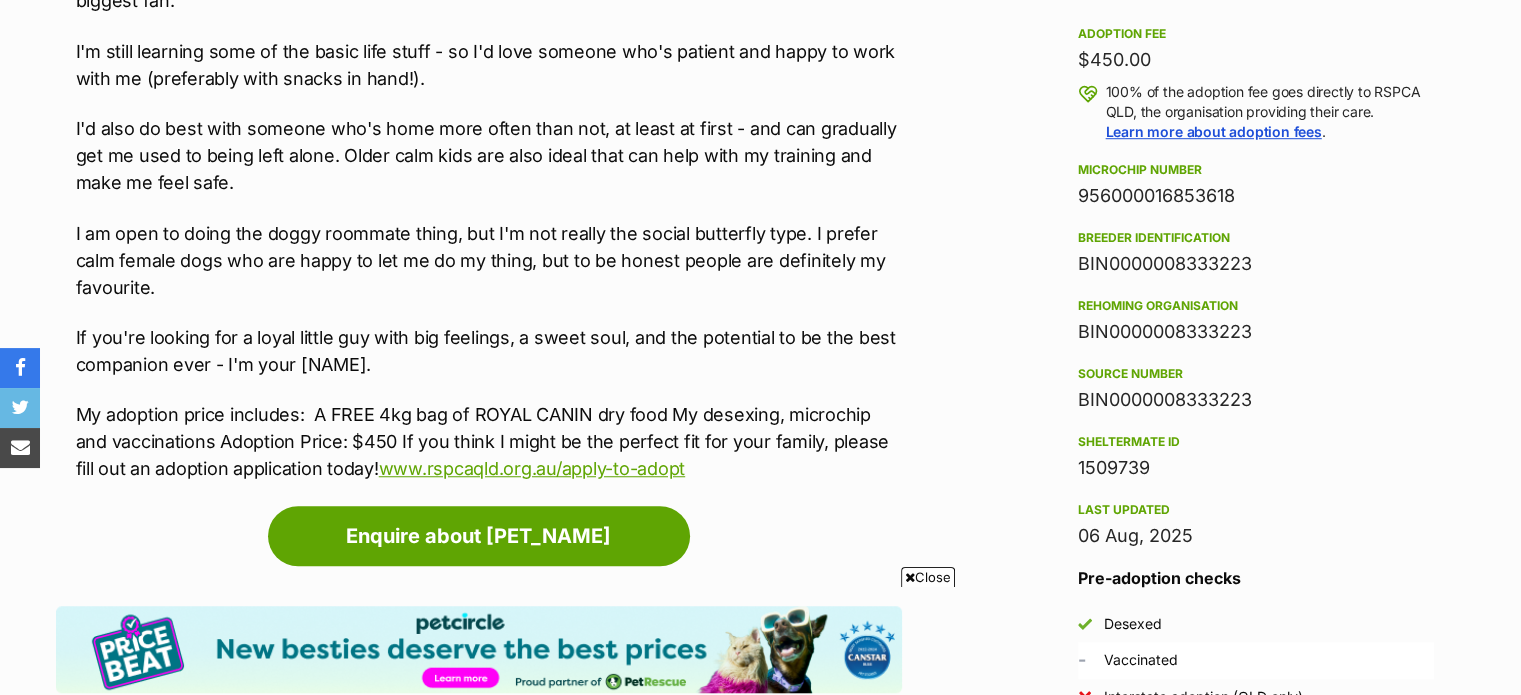 click on "Advertisement
Adoption information
I've been adopted!
This pet is no longer available
On Hold
Enquire about Roscoe
Find available pets like this!
Rescue group
RSPCA QLD
PetRescue ID
1136455
Location
Wacol, QLD
Age
11 months
Adoption fee
$450.00
100% of the adoption fee goes directly to RSPCA QLD, the organisation providing their care.
Learn more about adoption fees .
Microchip number
956000016853618
Breeder identification
BIN0000008333223
Rehoming organisation
BIN0000008333223
Source number
BIN0000008333223
Sheltermate ID
1509739
Last updated
06 Aug, 2025
Pre-adoption checks
Desexed
-
Vaccinated
Interstate adoption (QLD only)
Wormed
About Roscoe
Hi, I'm Roscoe - scruffy, snuggly, and a bit of a sensitive soul." at bounding box center [761, 779] 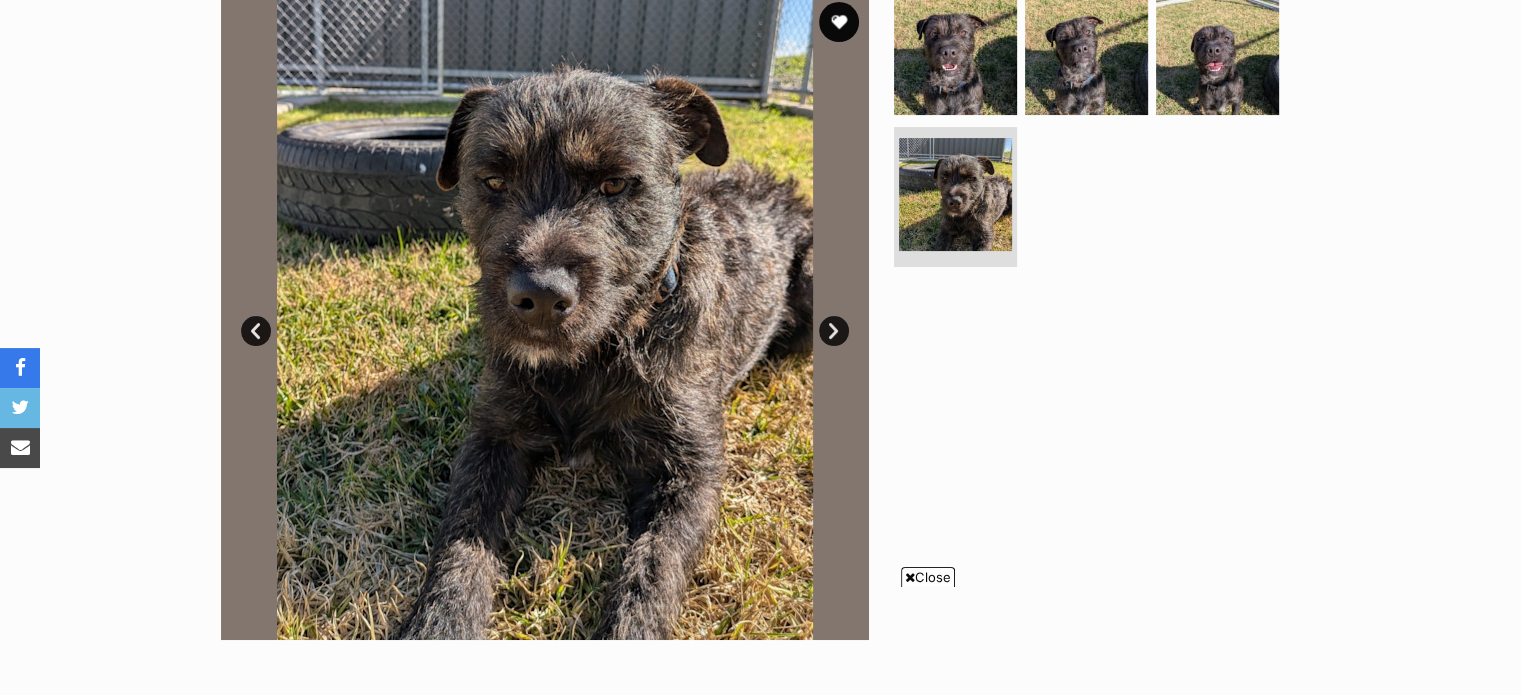 scroll, scrollTop: 418, scrollLeft: 0, axis: vertical 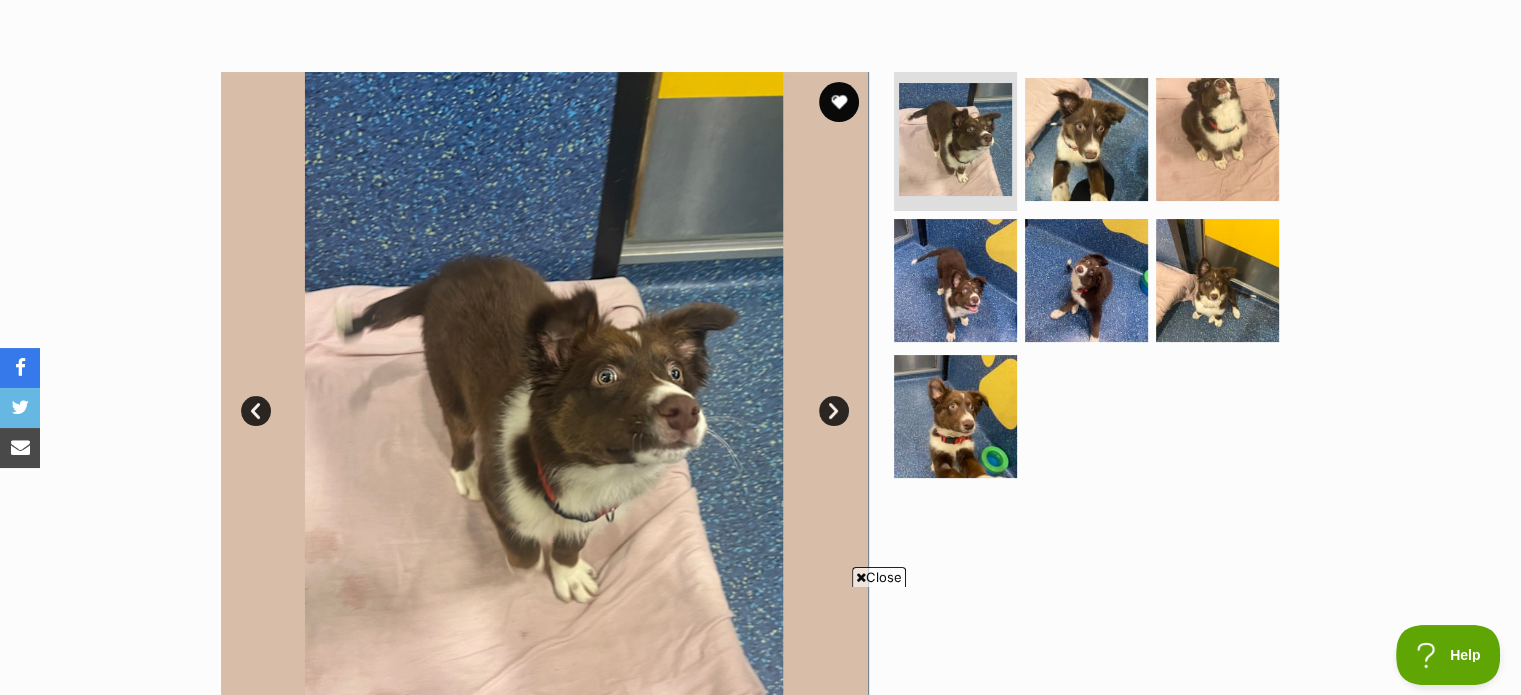 click at bounding box center [1095, 281] 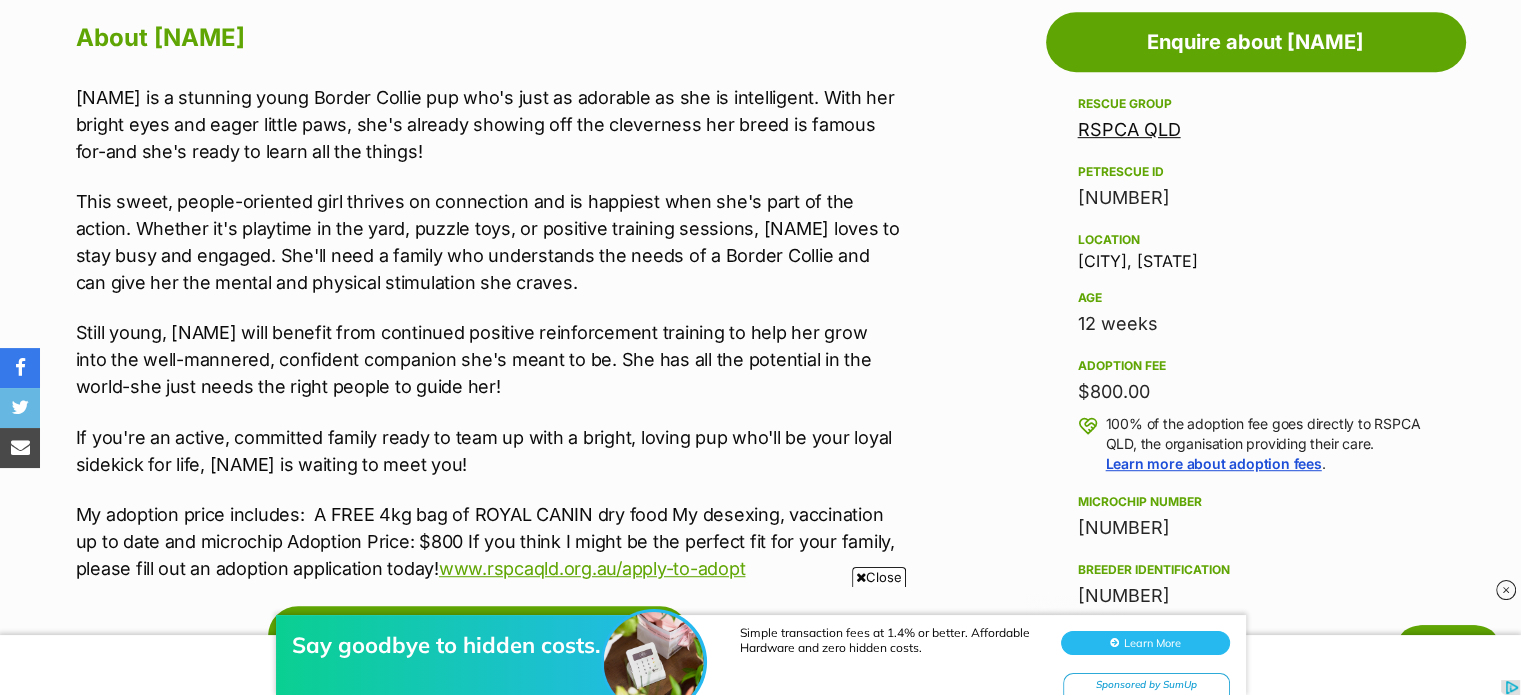 scroll, scrollTop: 0, scrollLeft: 0, axis: both 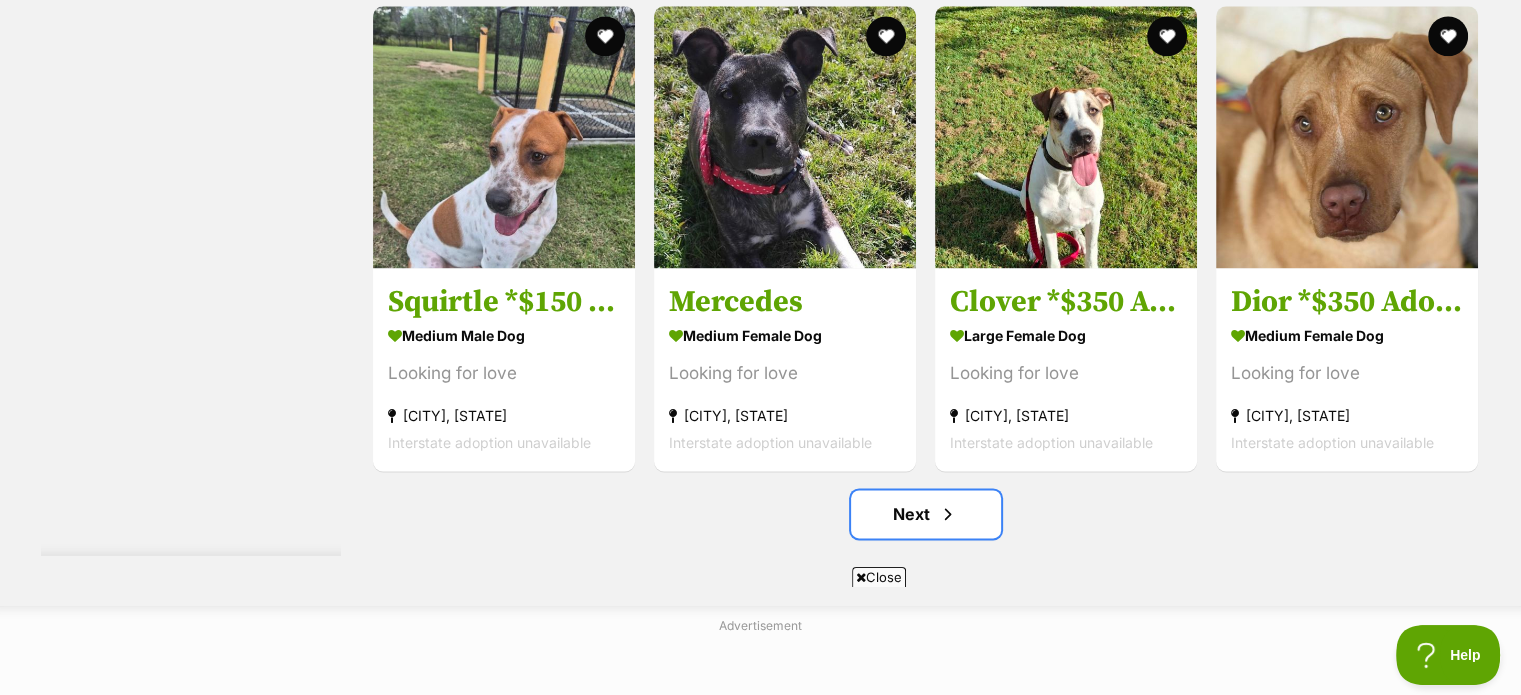click on "Next" at bounding box center (926, 514) 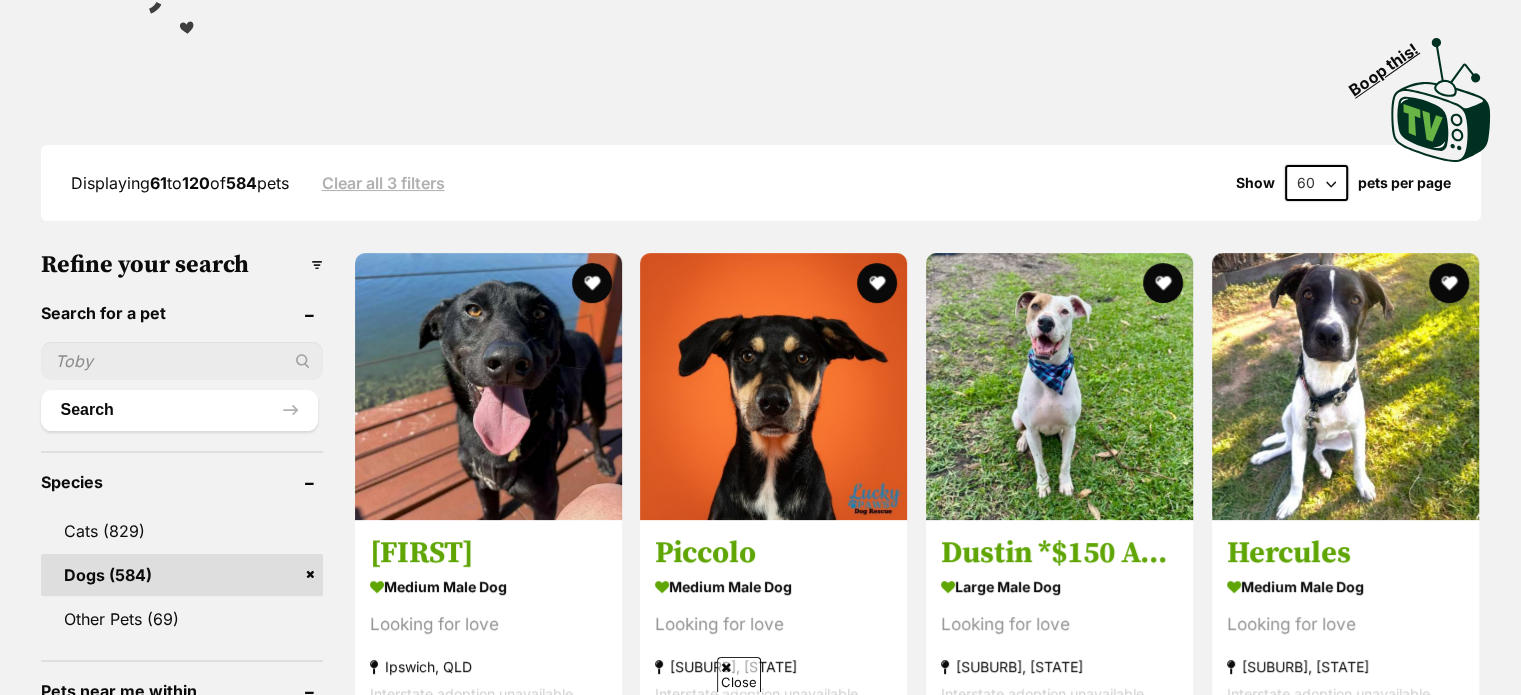 scroll, scrollTop: 0, scrollLeft: 0, axis: both 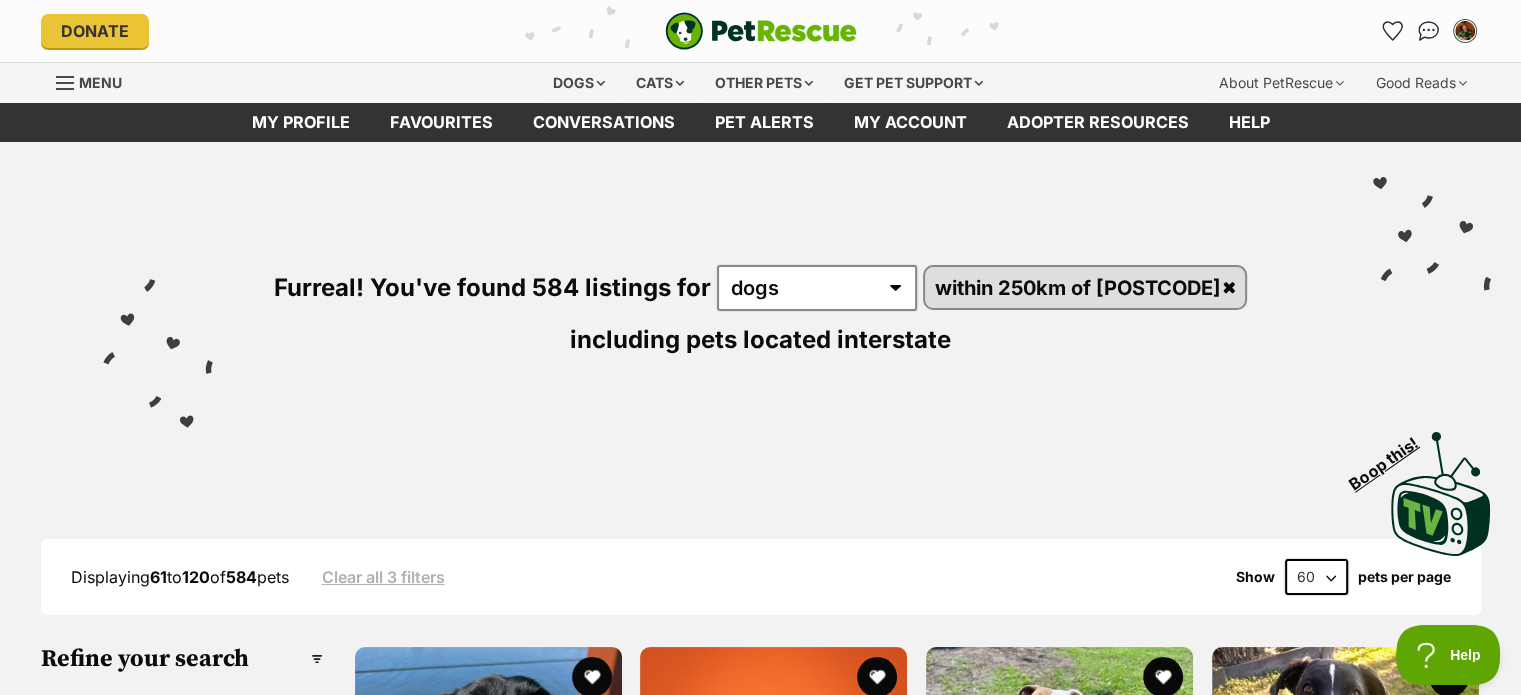 click 